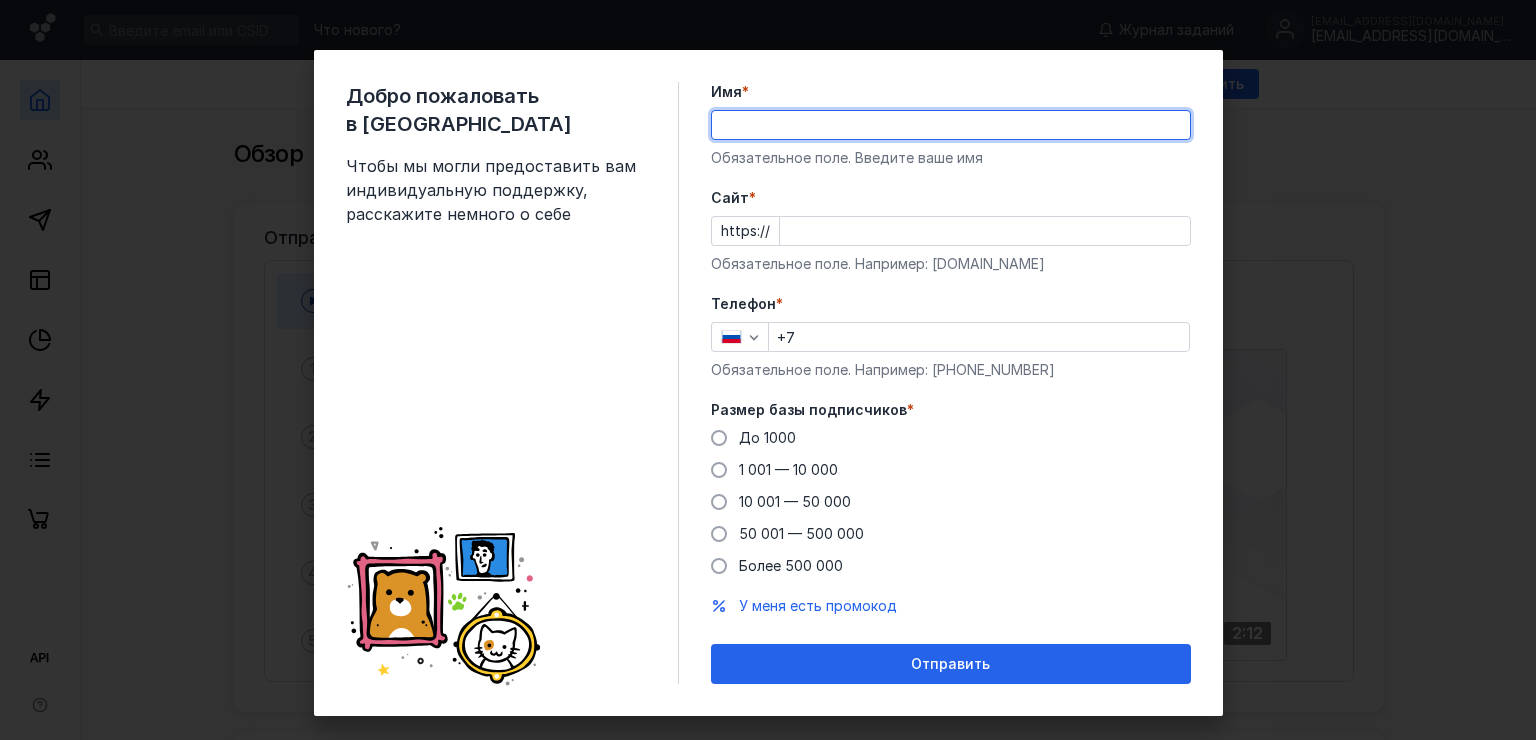 scroll, scrollTop: 0, scrollLeft: 0, axis: both 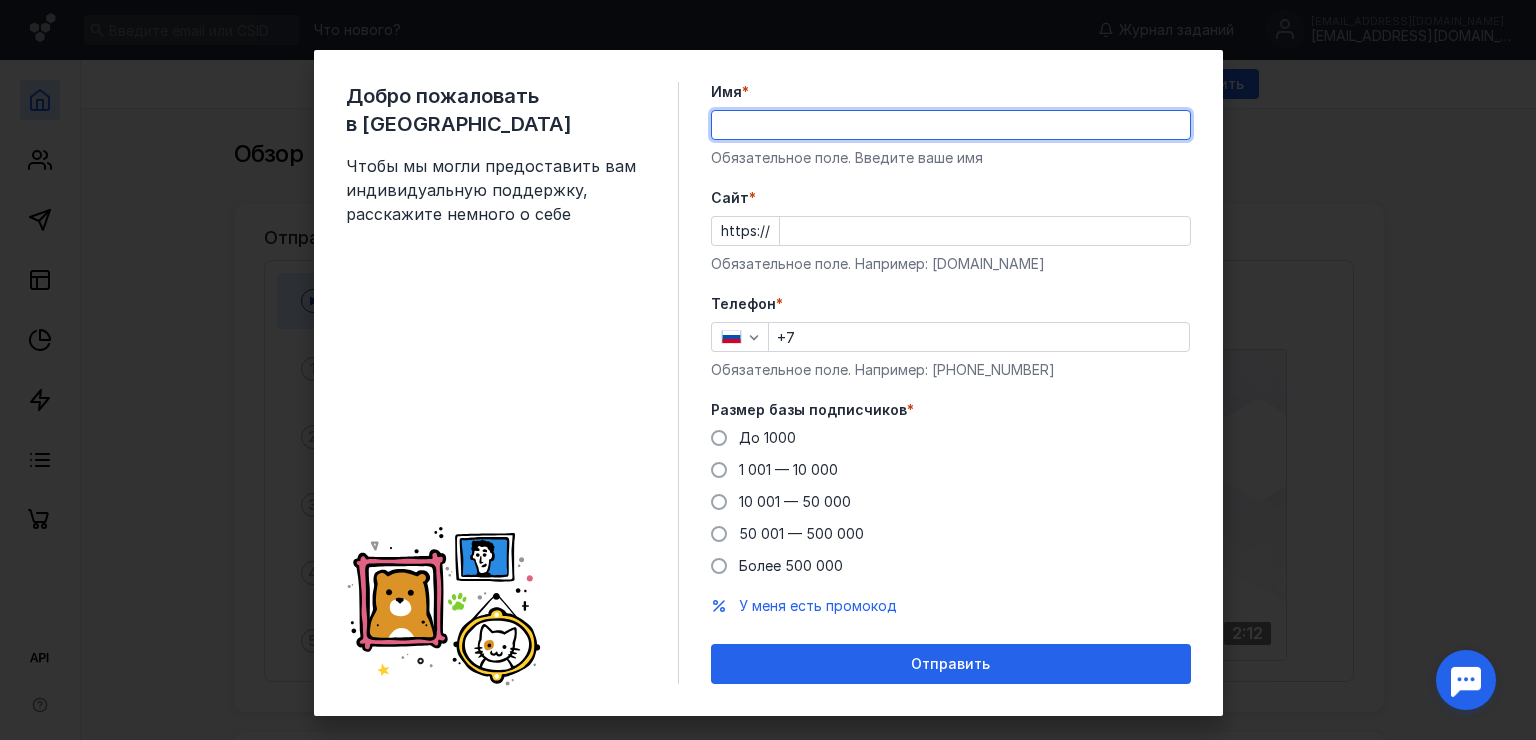 type on "[PERSON_NAME]" 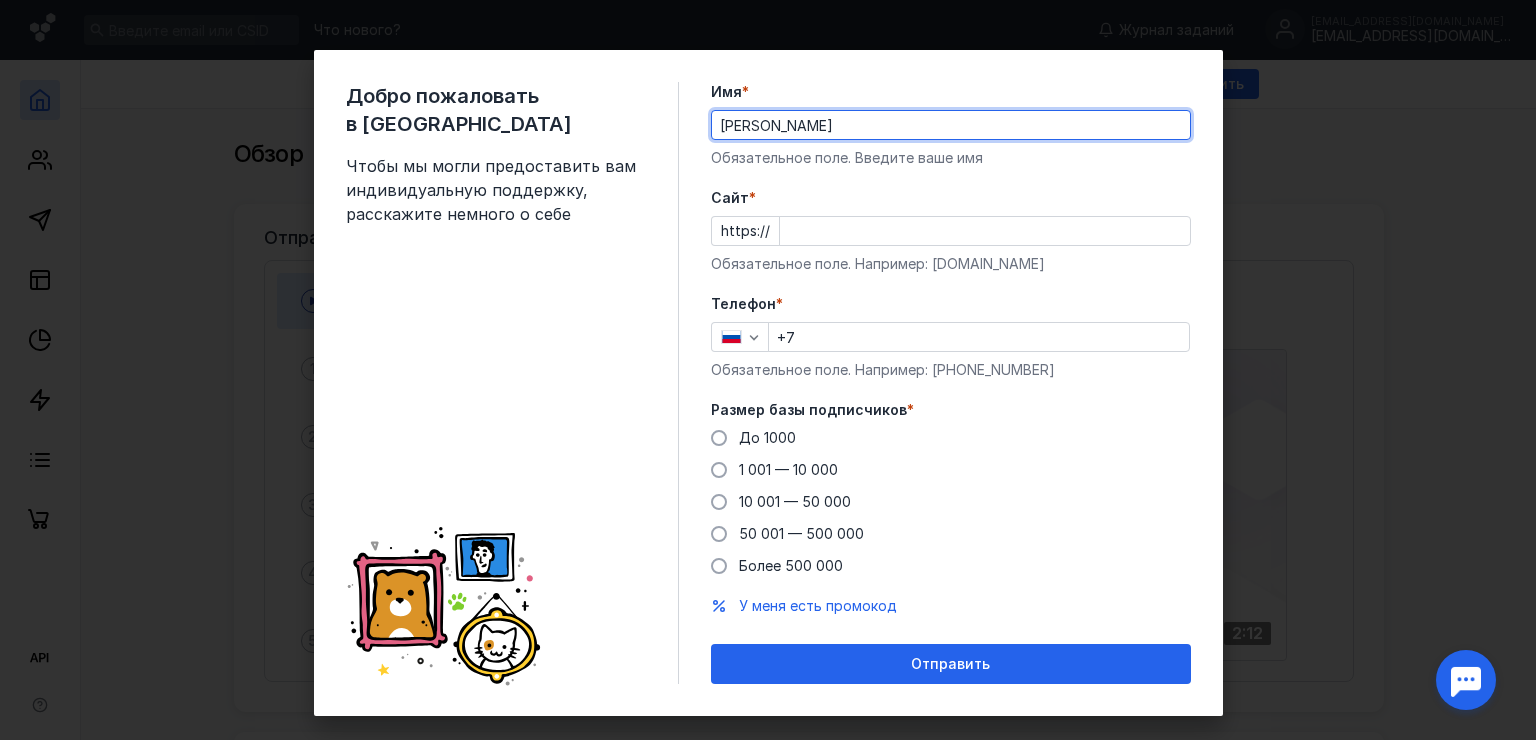 type on "[PHONE_NUMBER]" 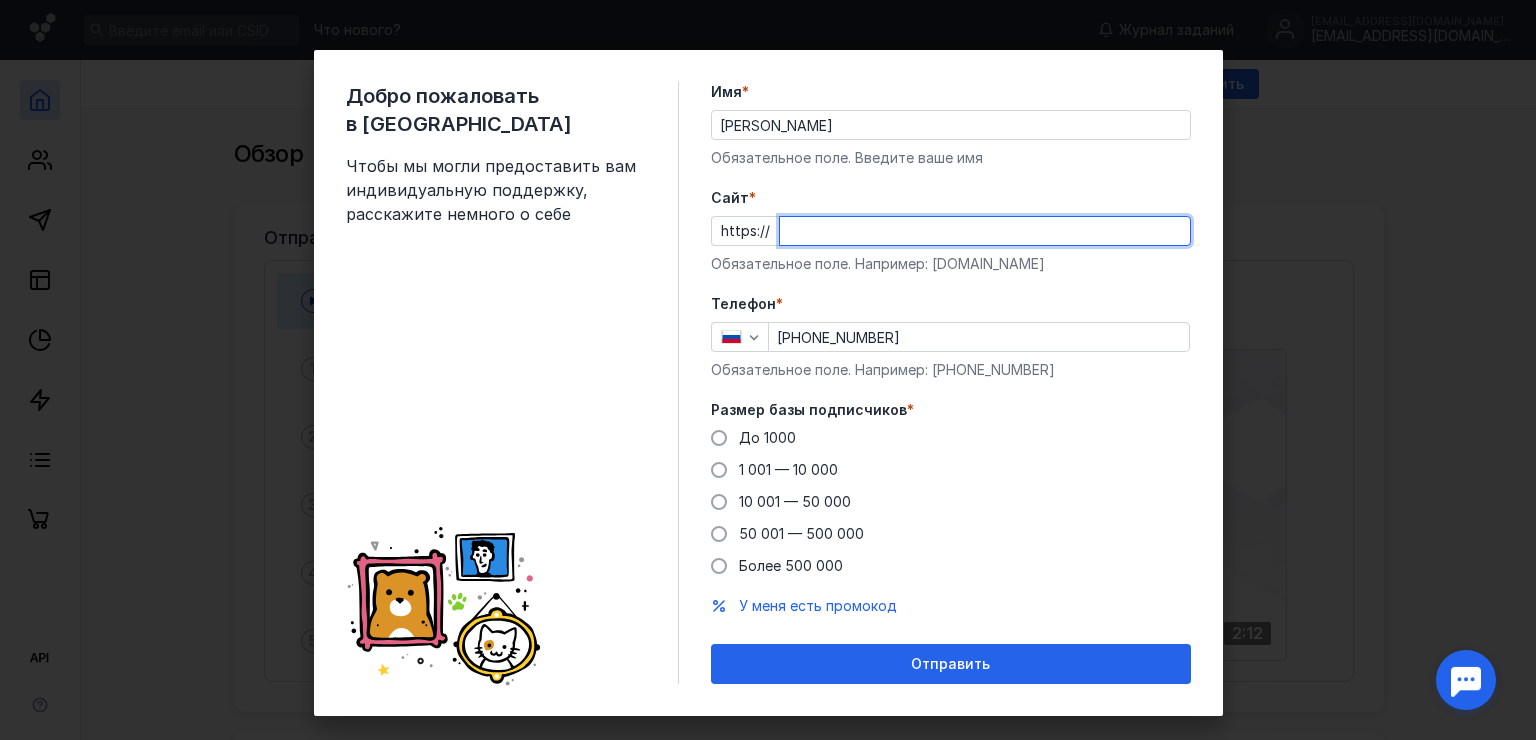 click on "Cайт  *" at bounding box center (985, 231) 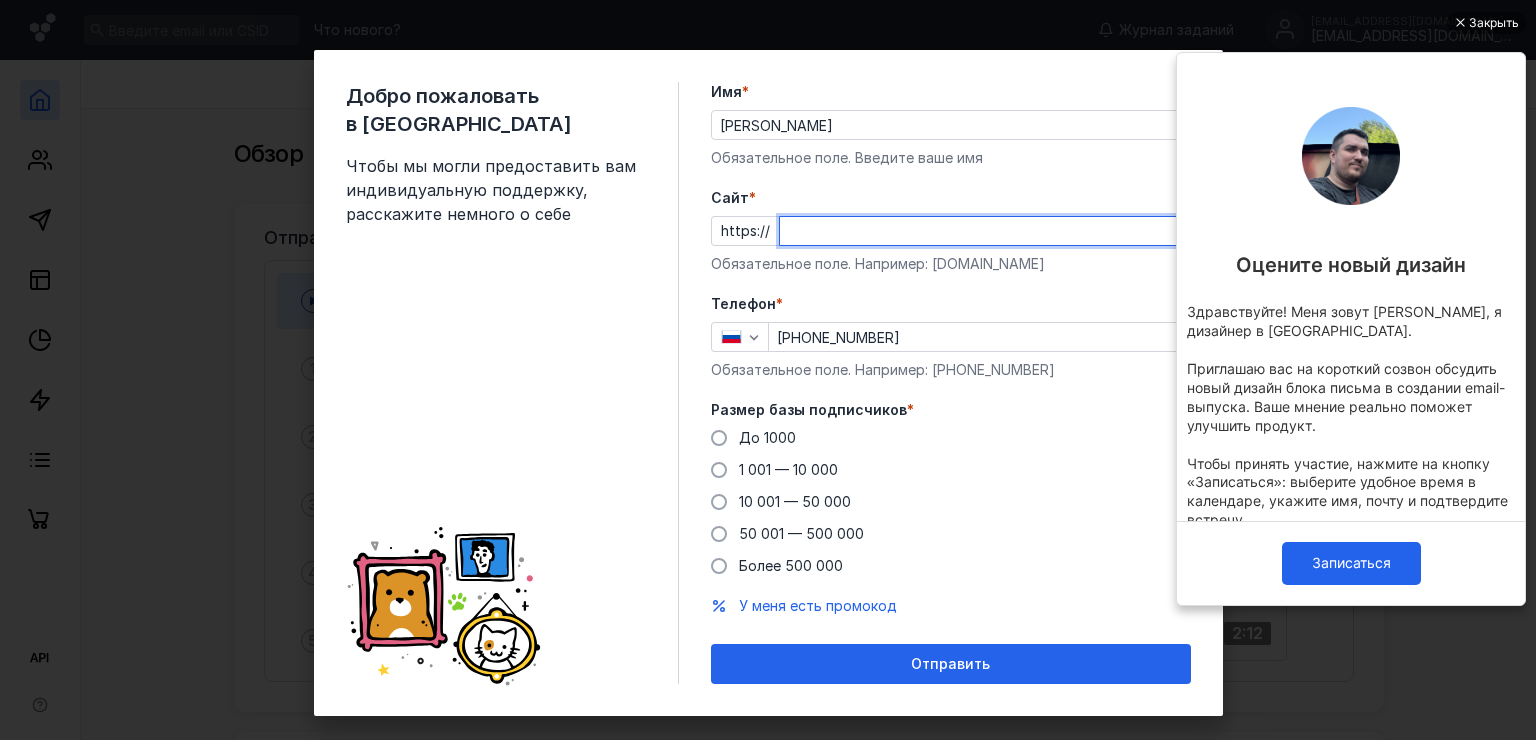 scroll, scrollTop: 0, scrollLeft: 0, axis: both 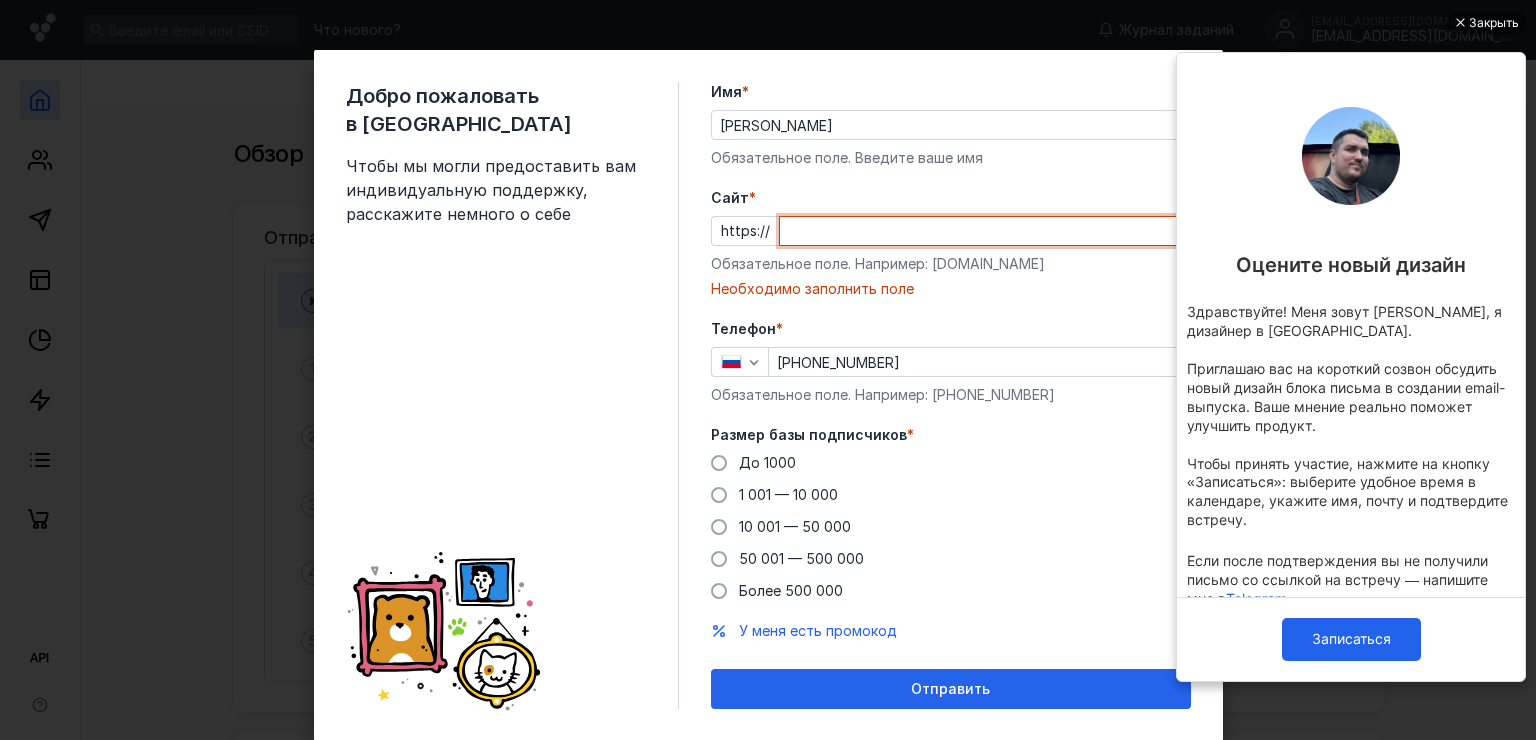 paste on "[DOMAIN_NAME][URL]" 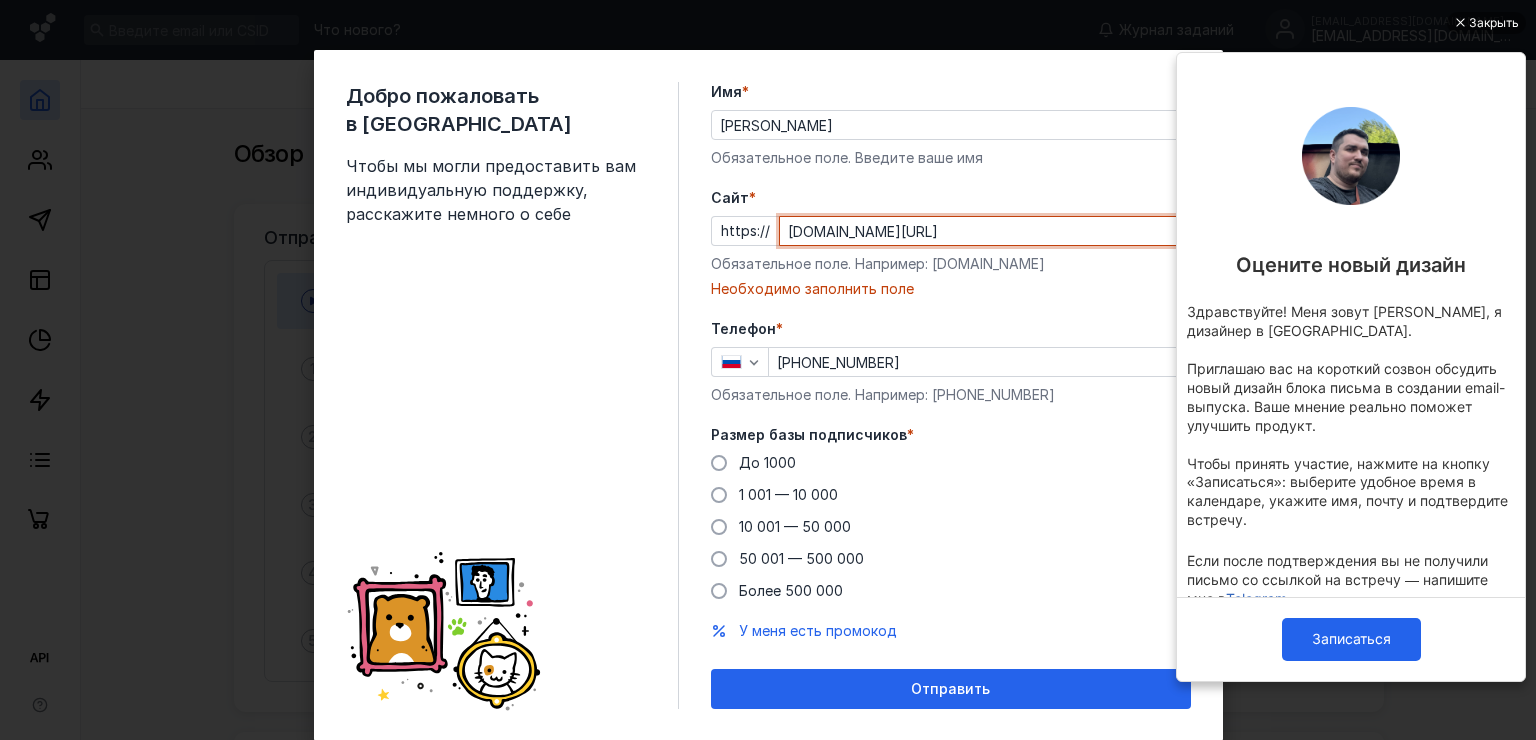 scroll, scrollTop: 0, scrollLeft: 263, axis: horizontal 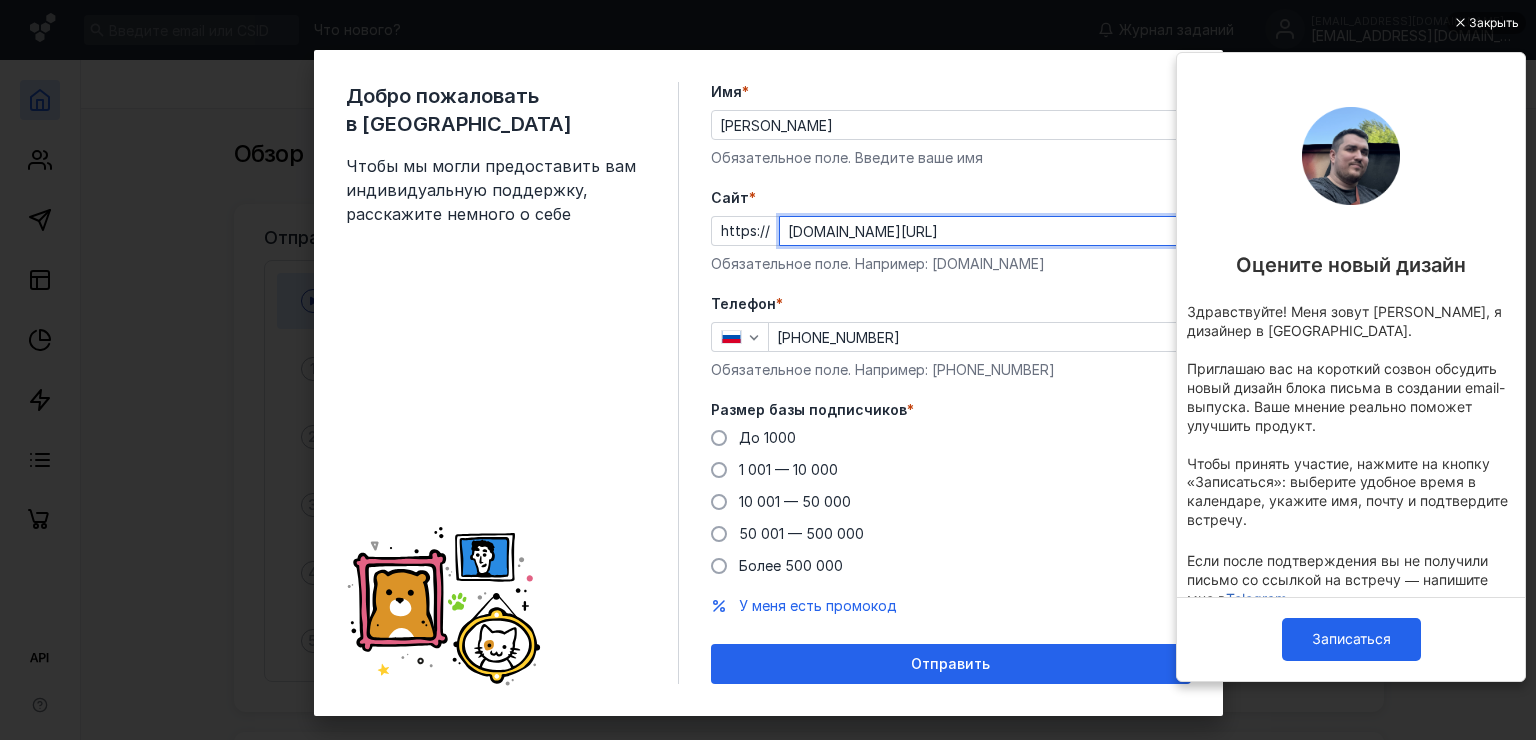 drag, startPoint x: 2022, startPoint y: 228, endPoint x: 1208, endPoint y: 258, distance: 814.5526 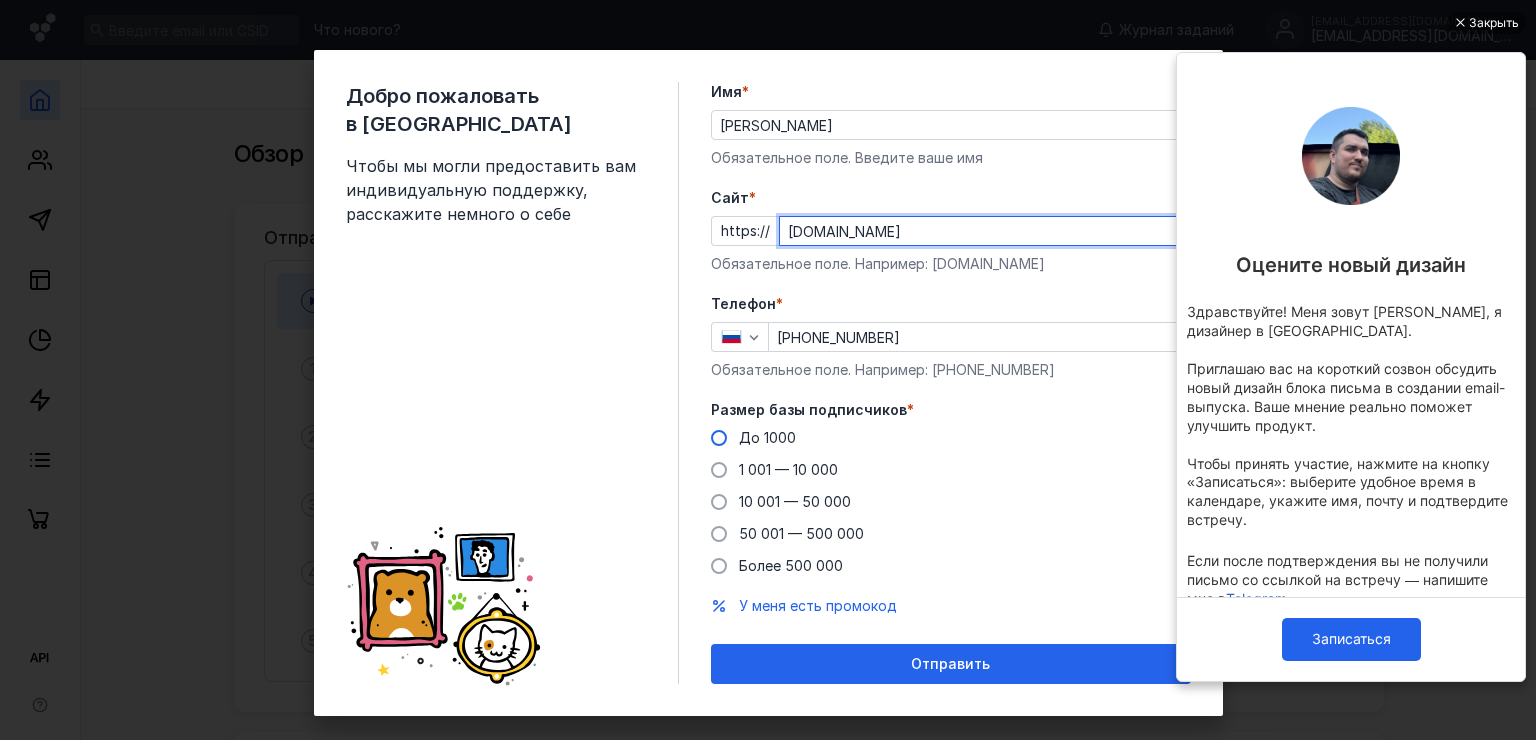 type on "[DOMAIN_NAME]" 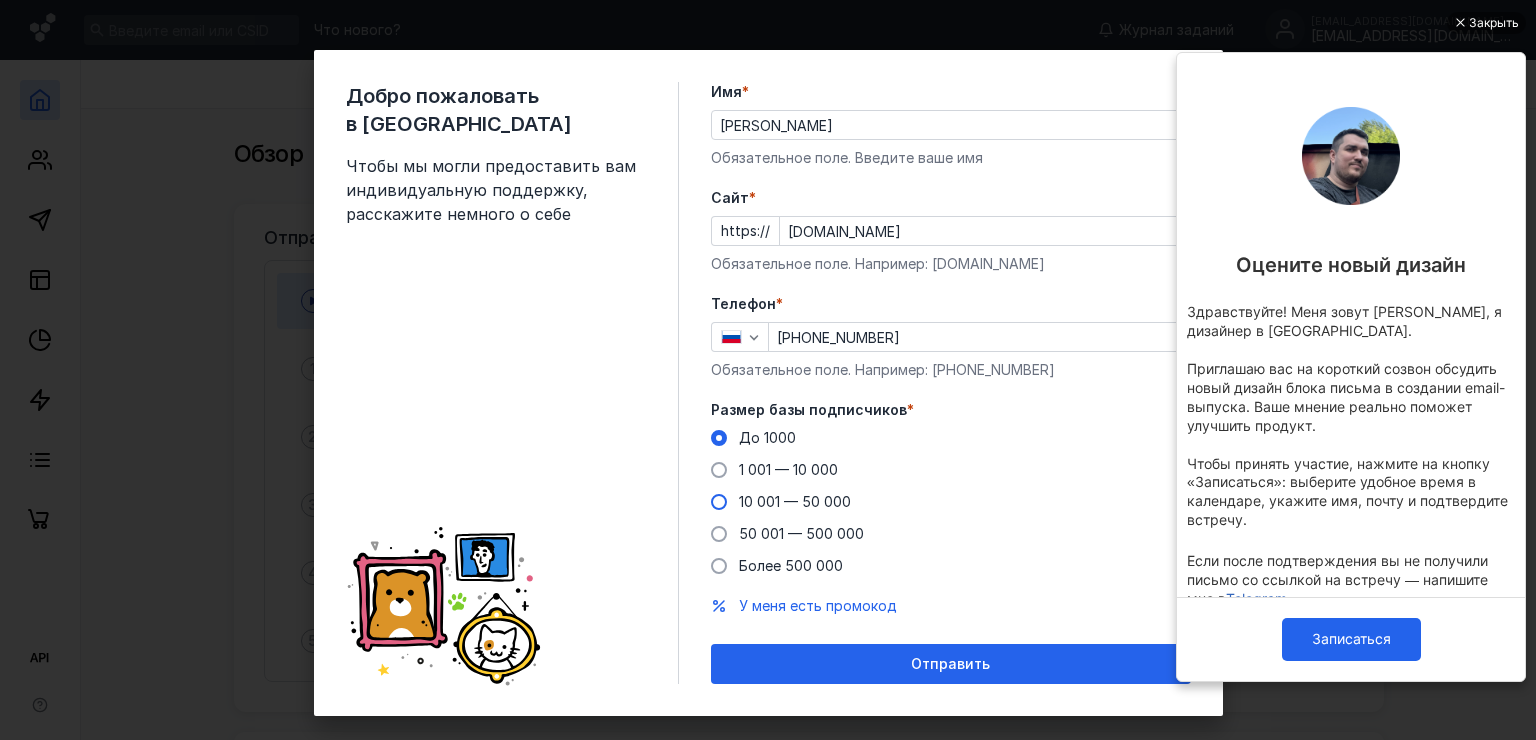 click on "10 001 — 50 000" at bounding box center (795, 501) 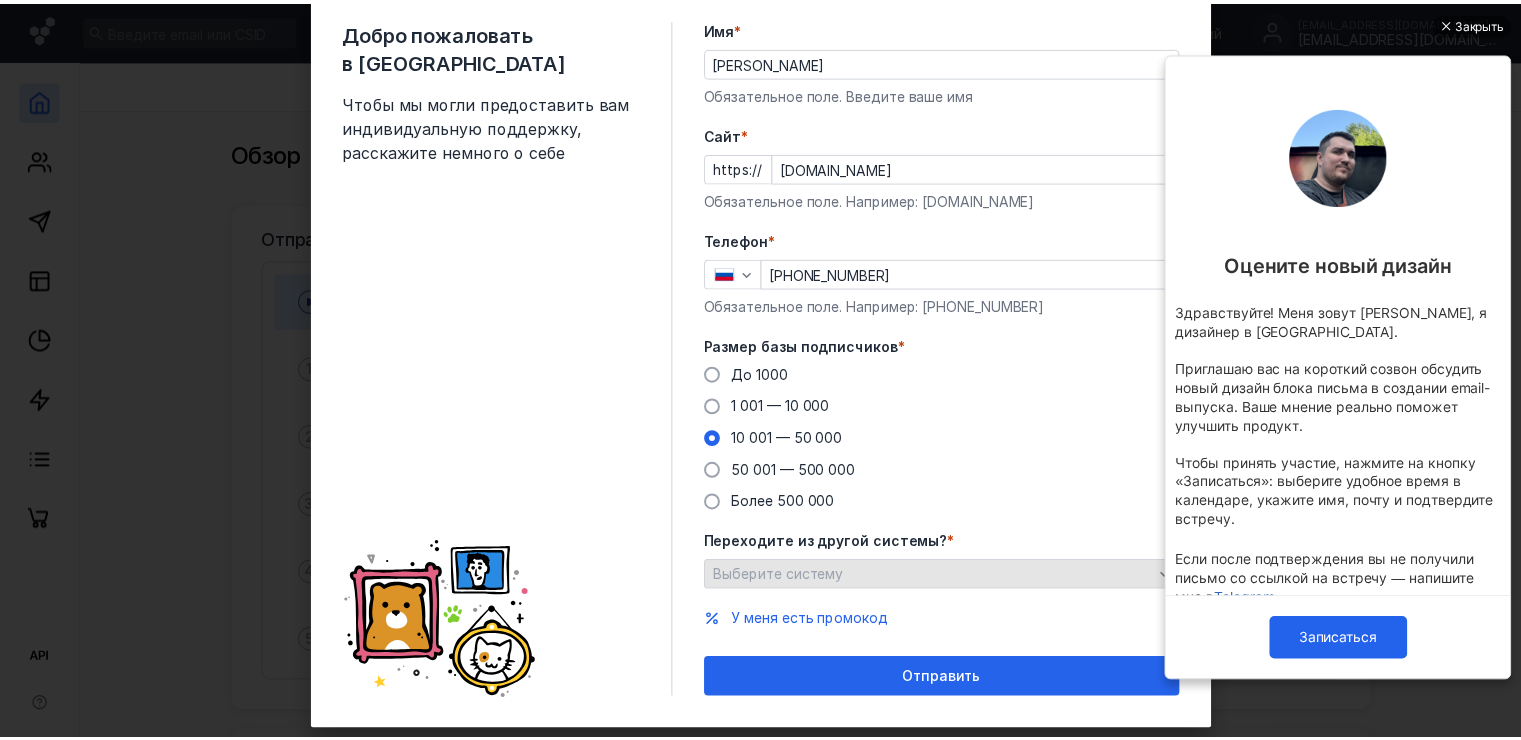 scroll, scrollTop: 100, scrollLeft: 0, axis: vertical 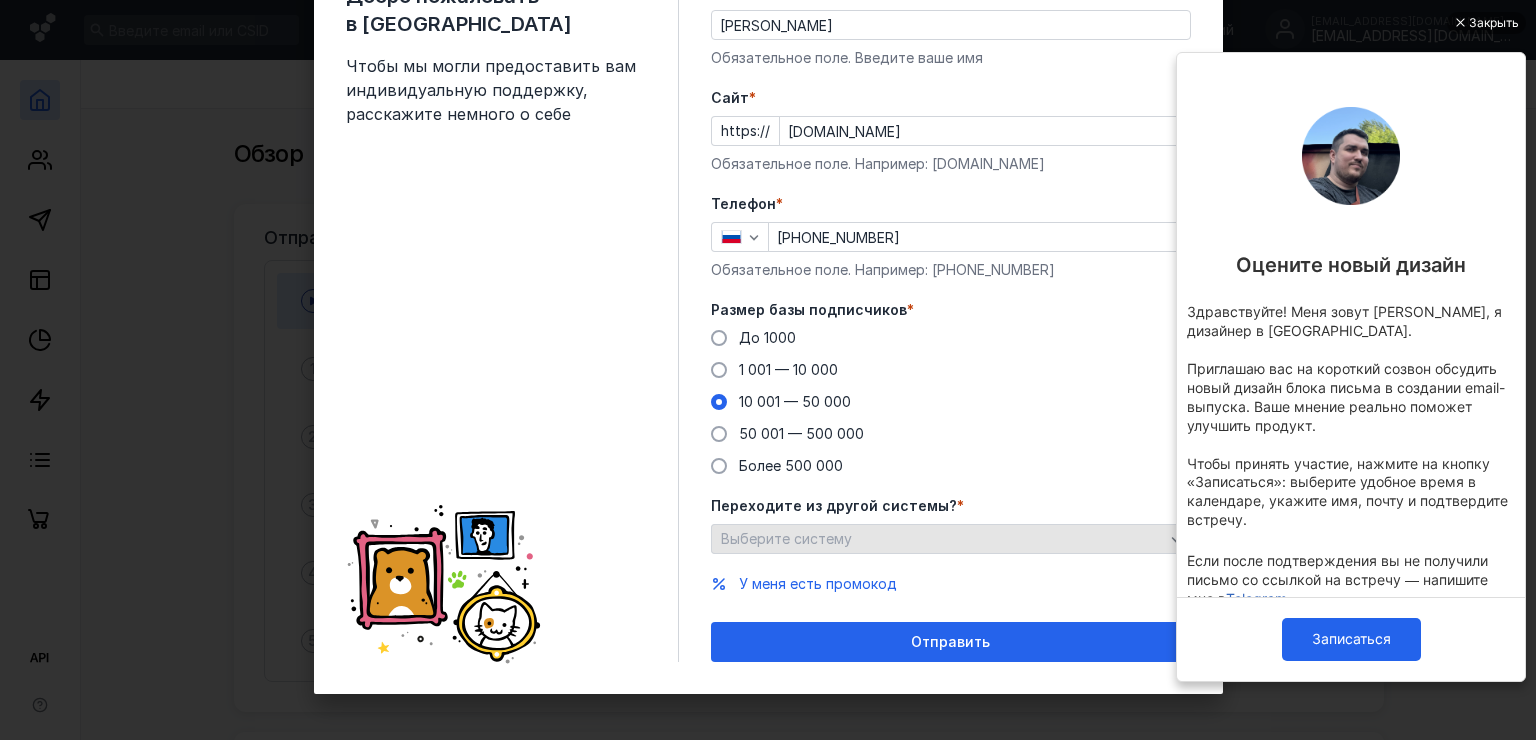 click on "Выберите систему" at bounding box center [951, 539] 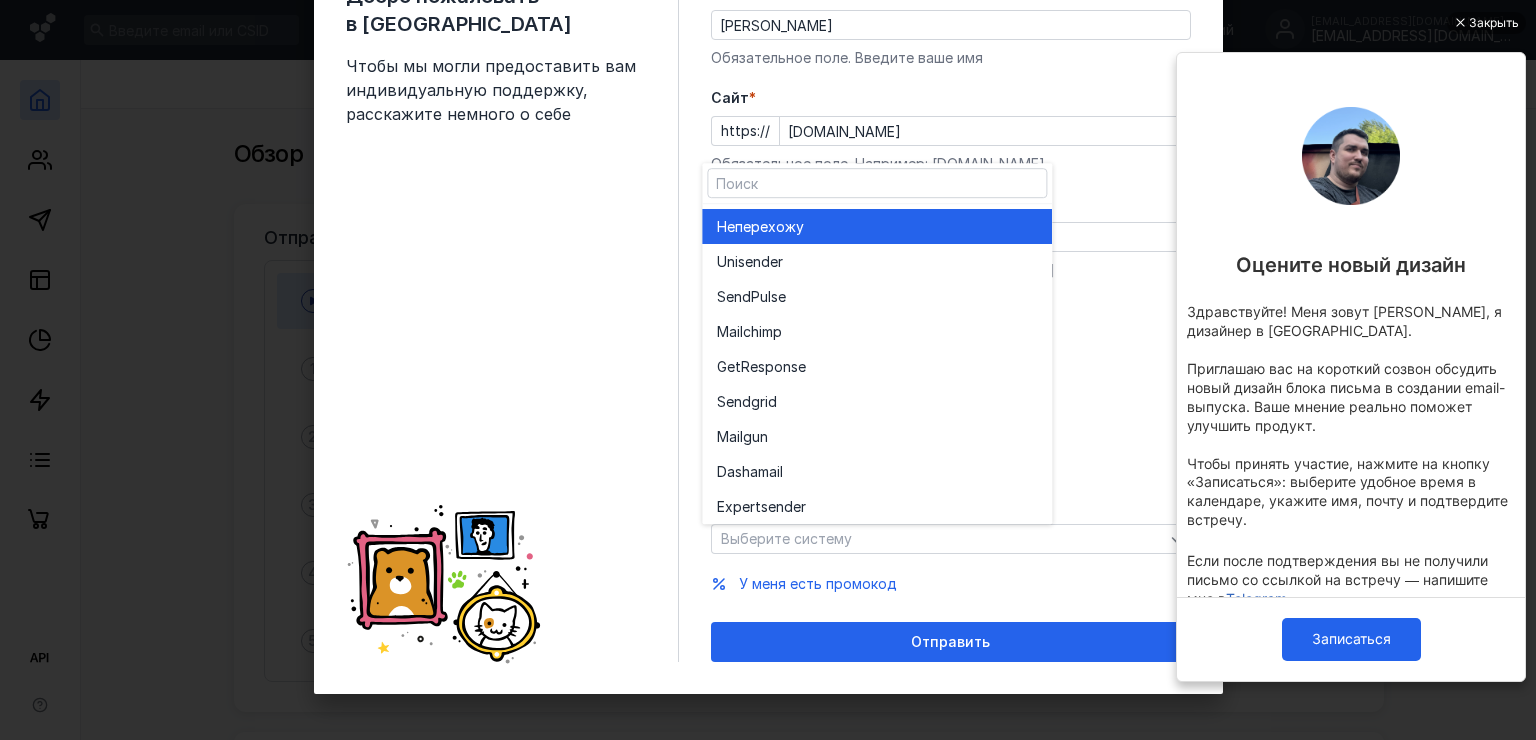 click on "перехожу" at bounding box center [769, 227] 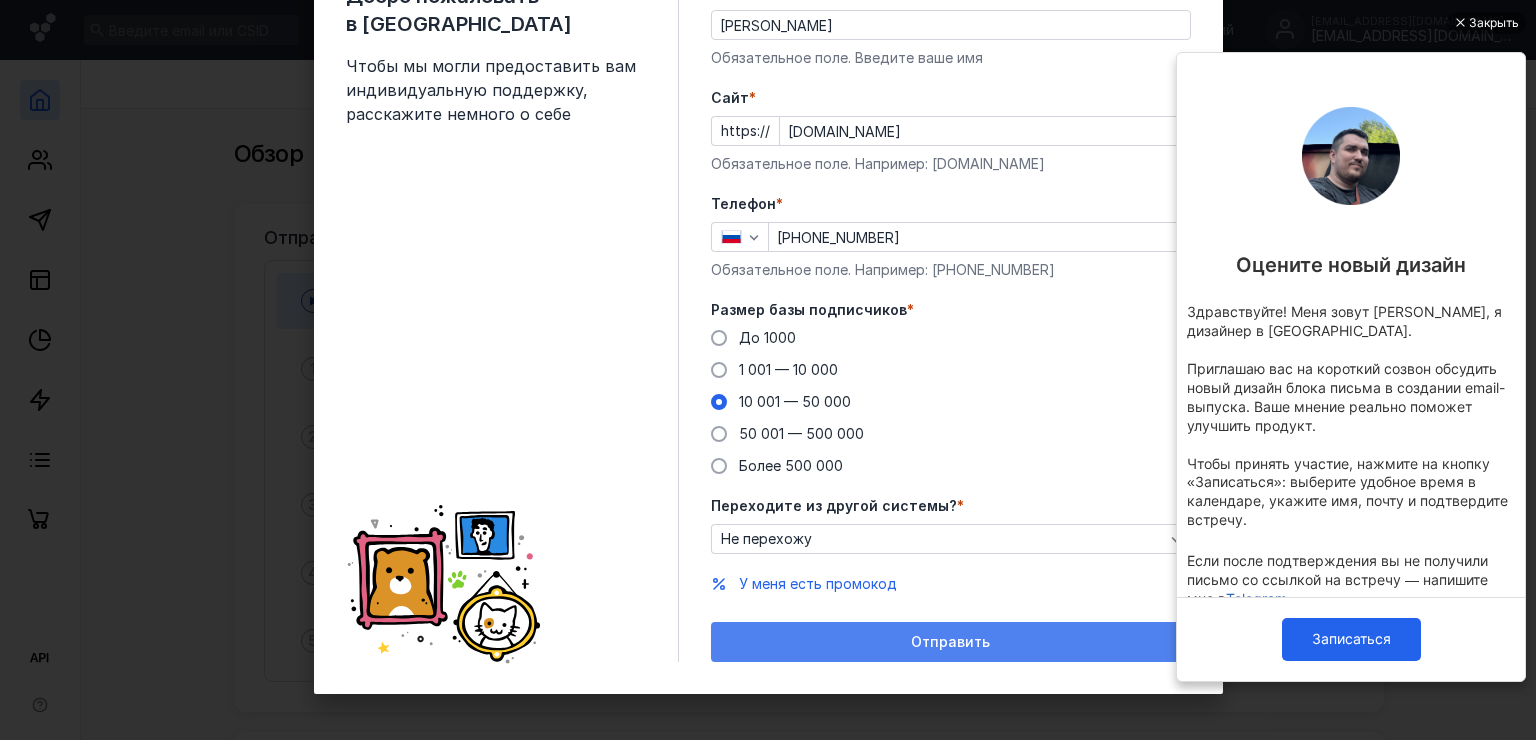 click on "Отправить" at bounding box center (951, 642) 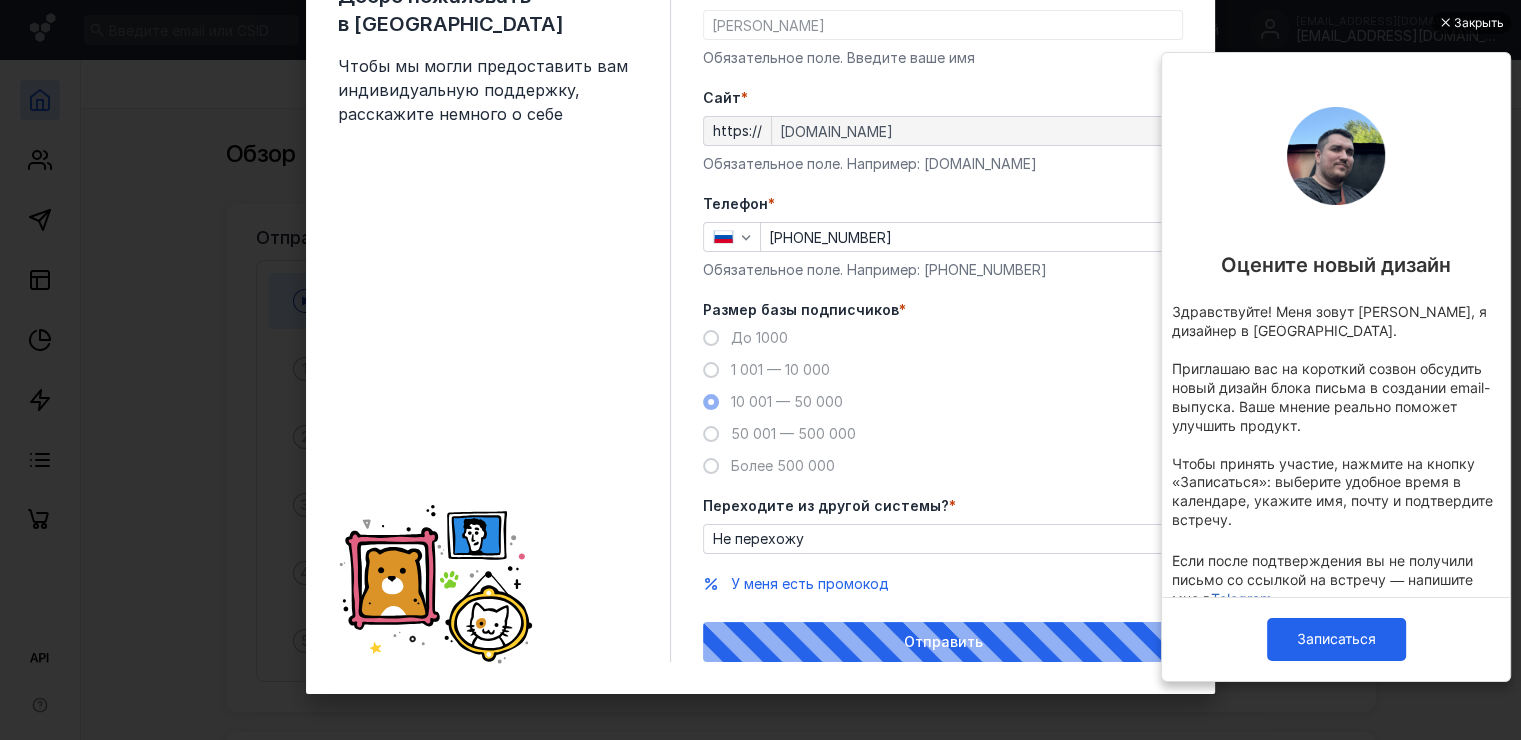 click on "Закрыть" at bounding box center [1479, 23] 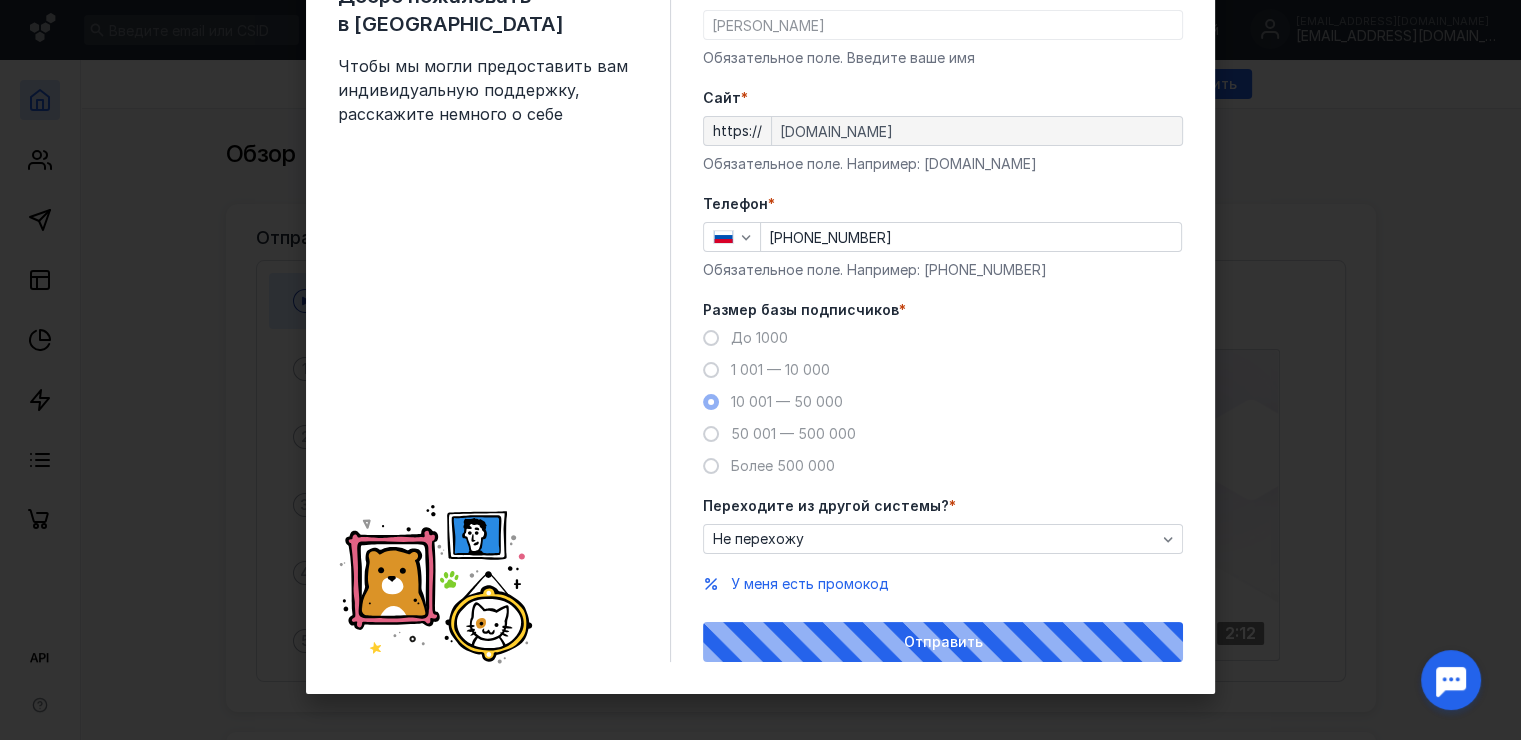 scroll, scrollTop: 0, scrollLeft: 0, axis: both 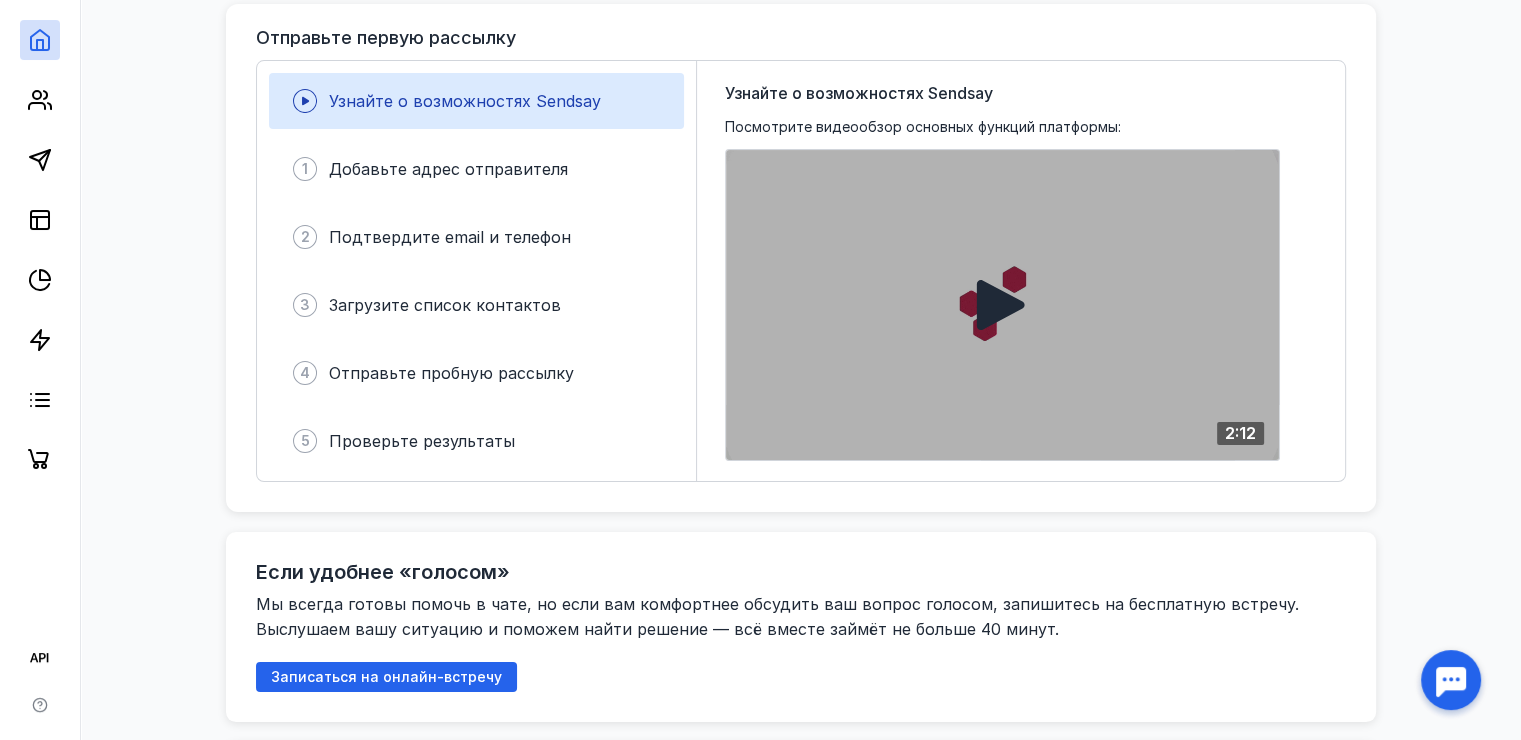 click 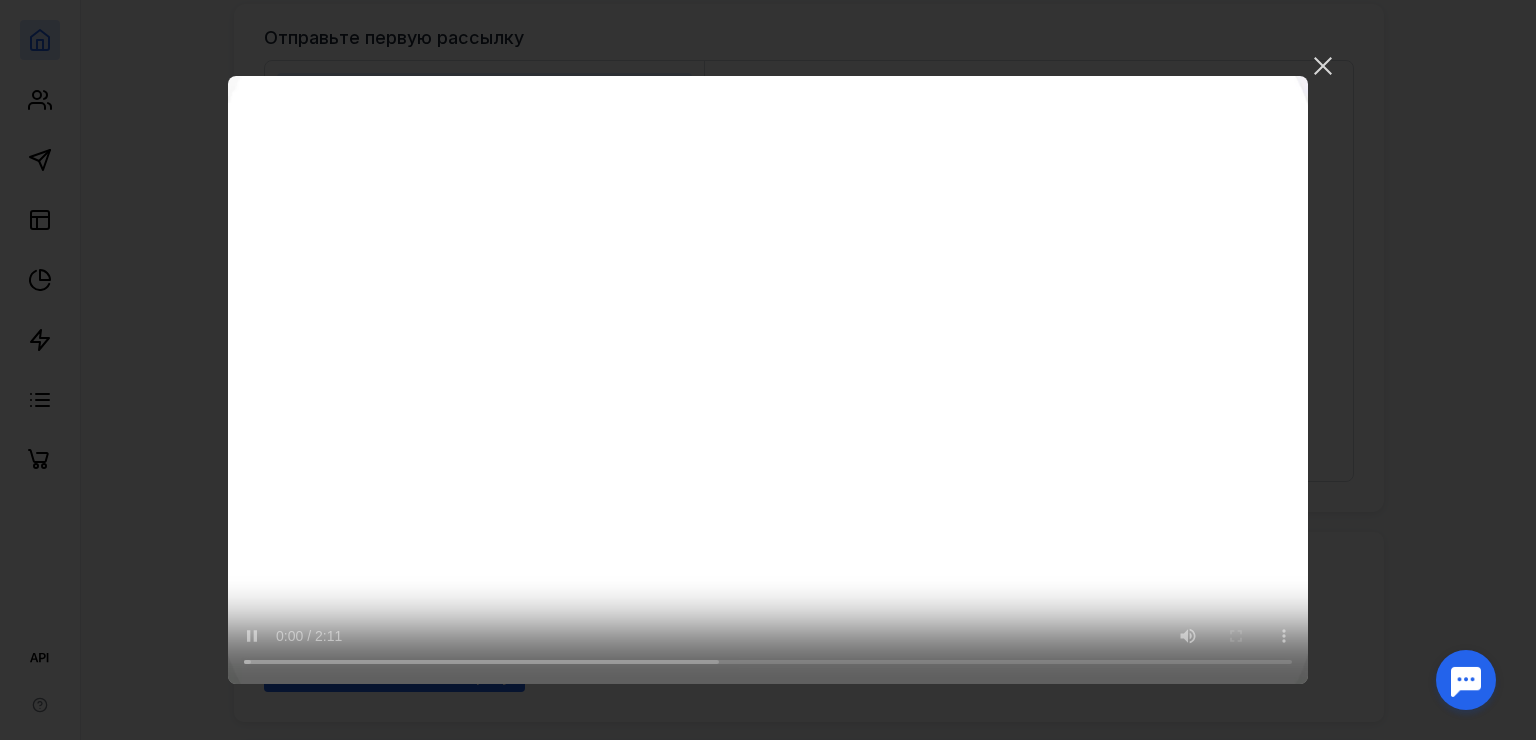 type 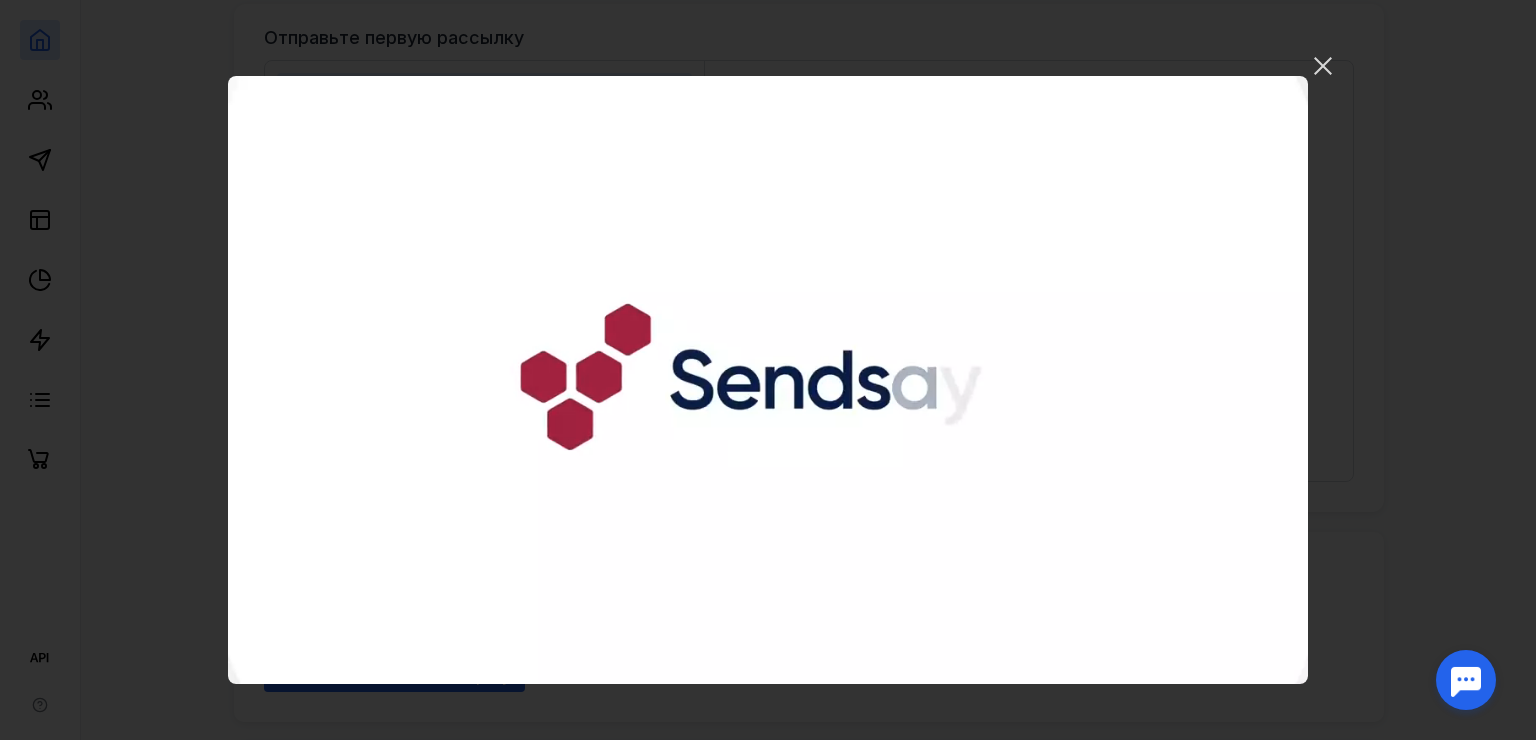 click on "Ваш браузер не поддерживает воспроизведение видео. Пожалуйста, обновите ваш браузер" at bounding box center (768, 380) 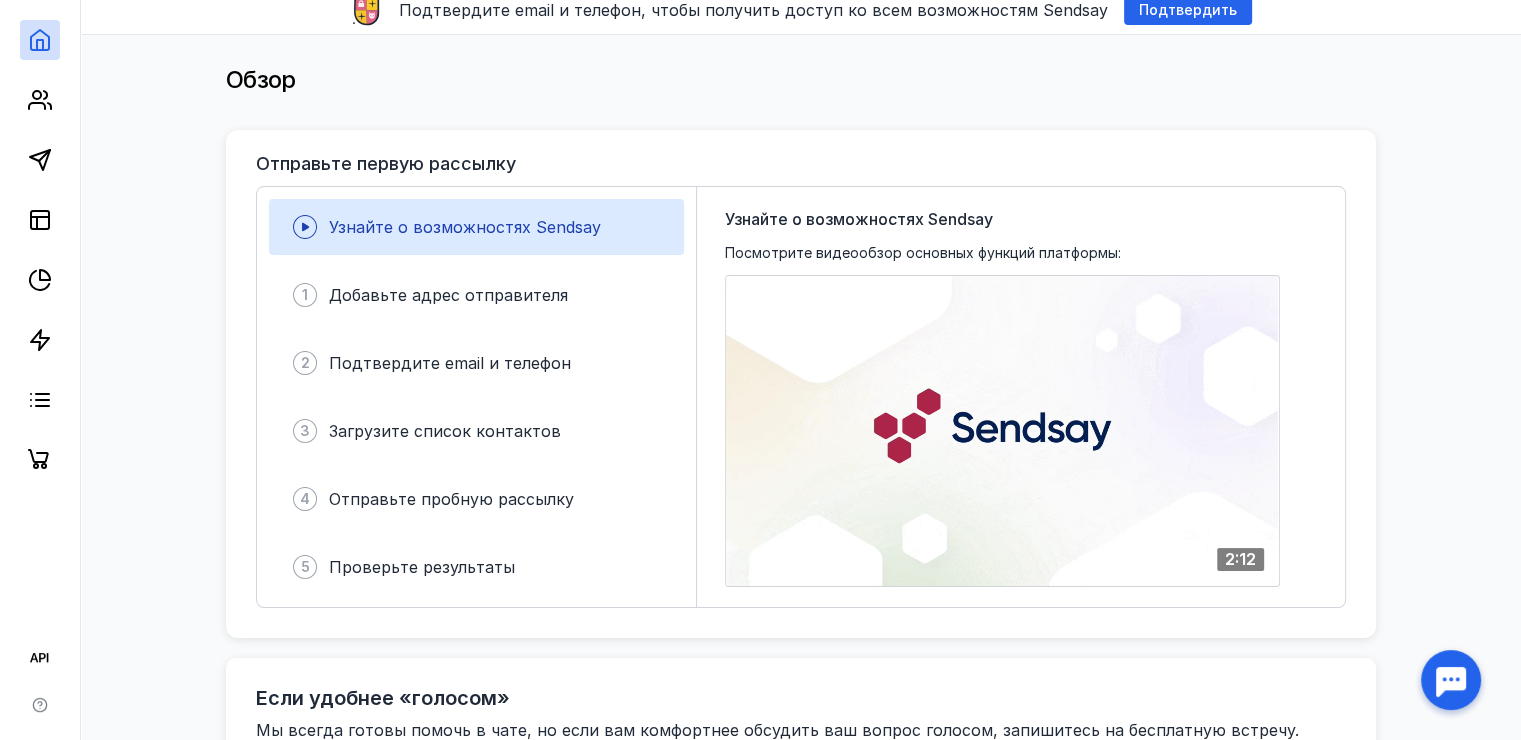 scroll, scrollTop: 0, scrollLeft: 0, axis: both 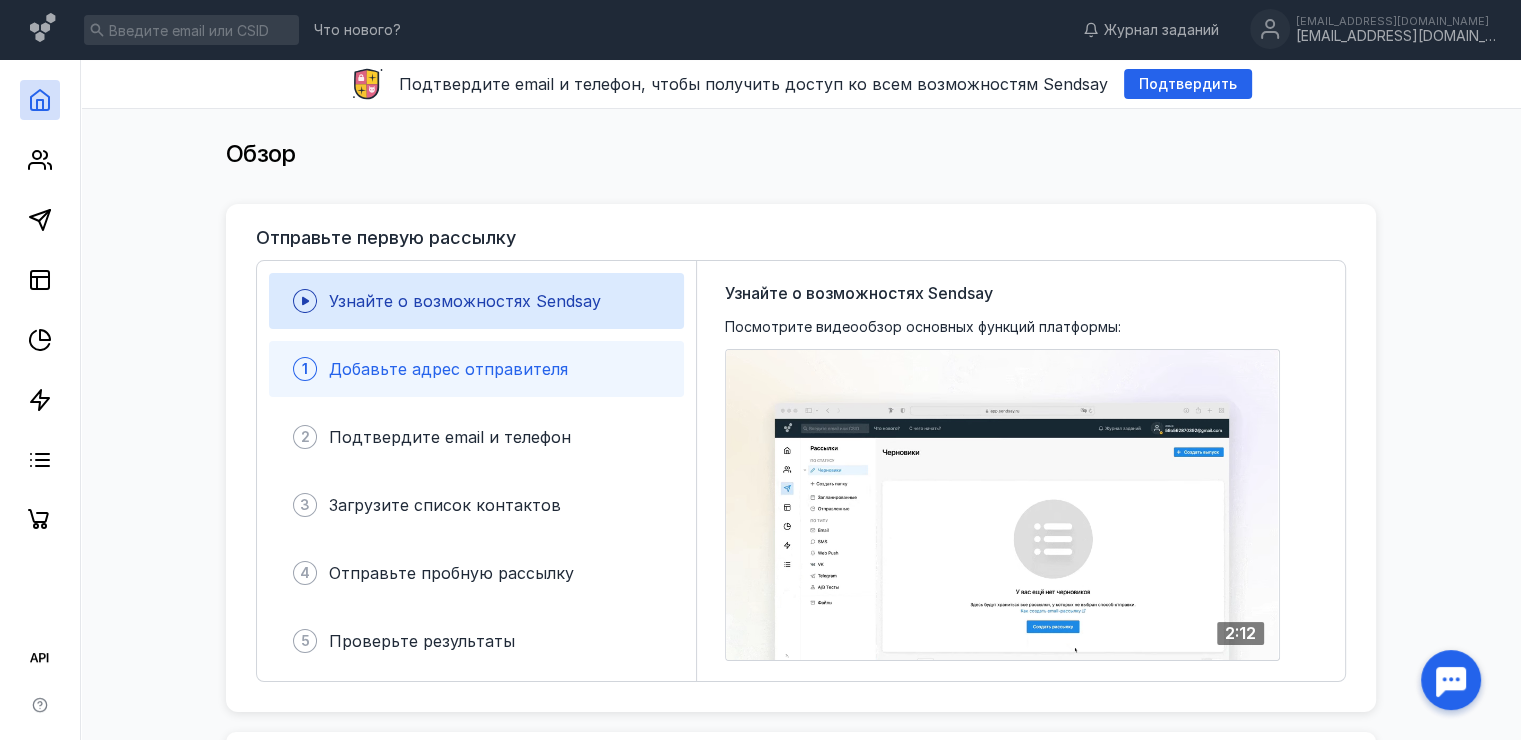click on "1 Добавьте адрес отправителя" at bounding box center [476, 369] 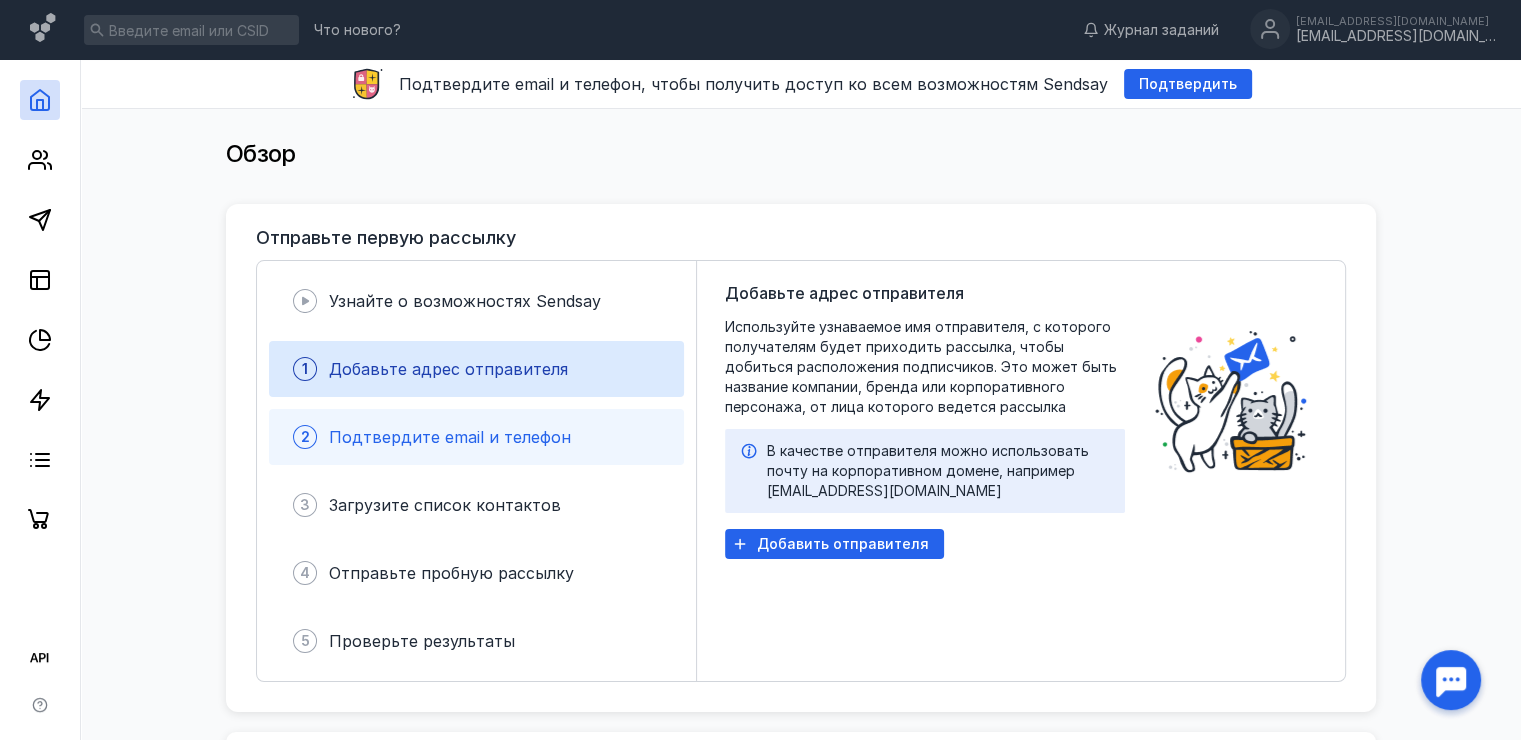 click on "2 Подтвердите email и телефон" at bounding box center [476, 437] 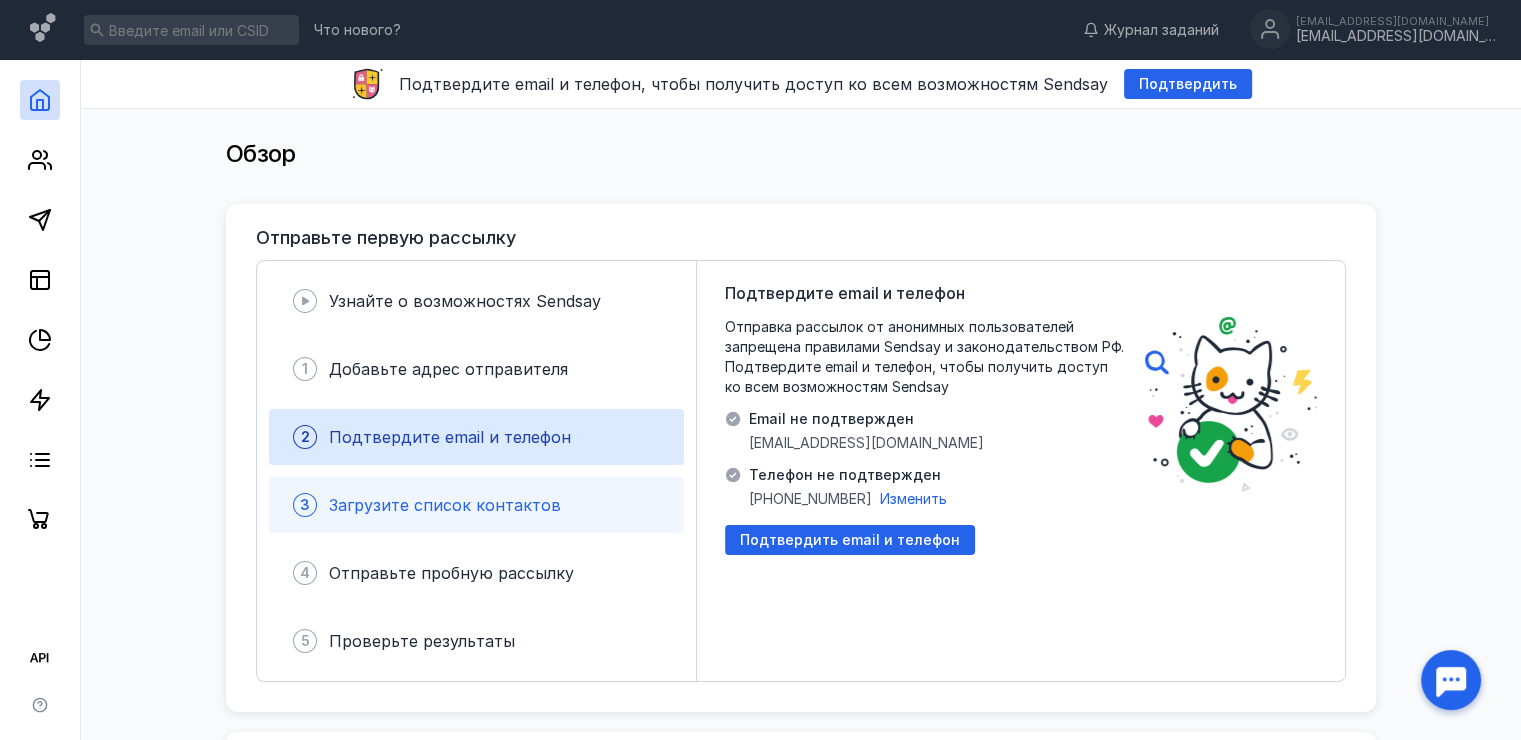 click on "Загрузите список контактов" at bounding box center (445, 505) 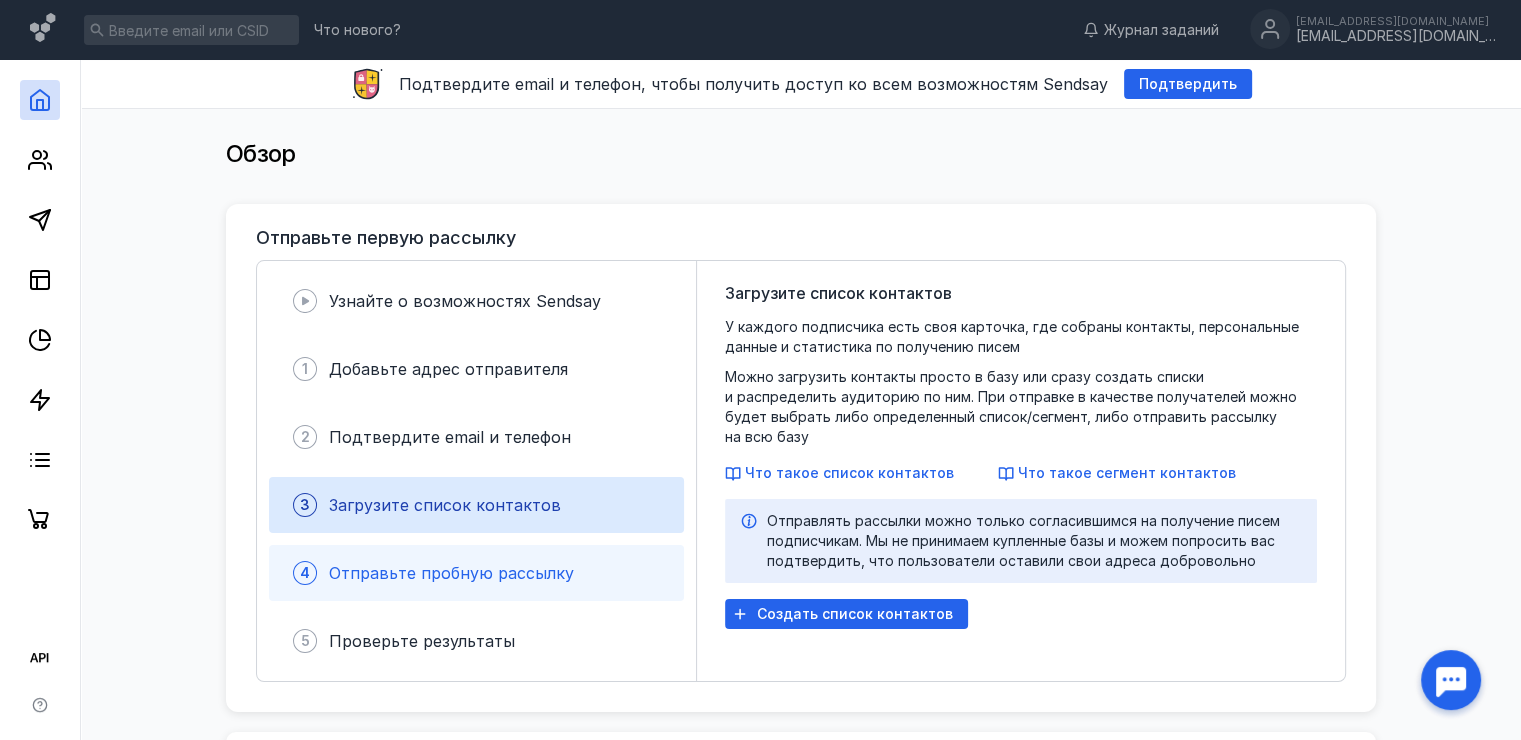 click on "4 Отправьте пробную рассылку" at bounding box center [476, 573] 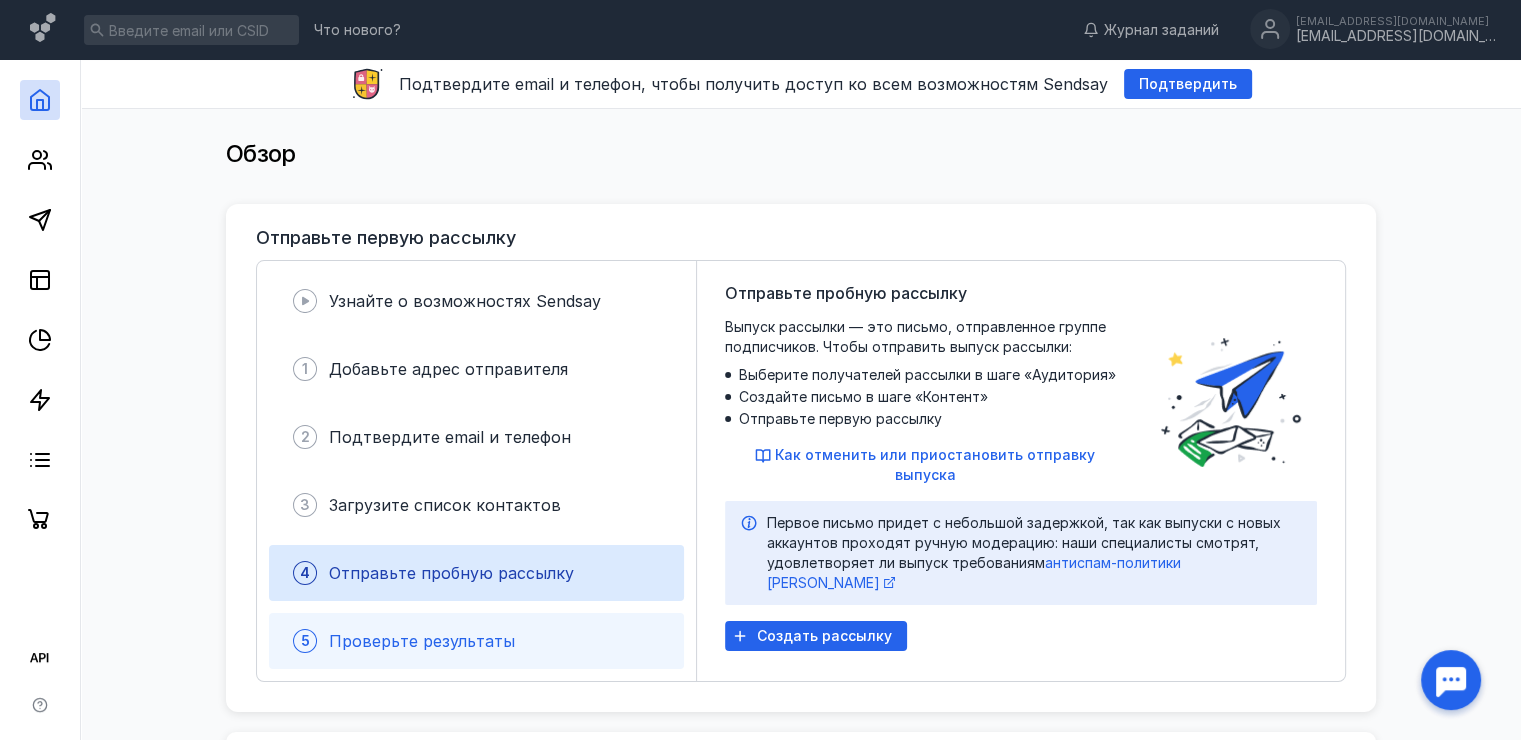 click on "Проверьте результаты" at bounding box center (422, 641) 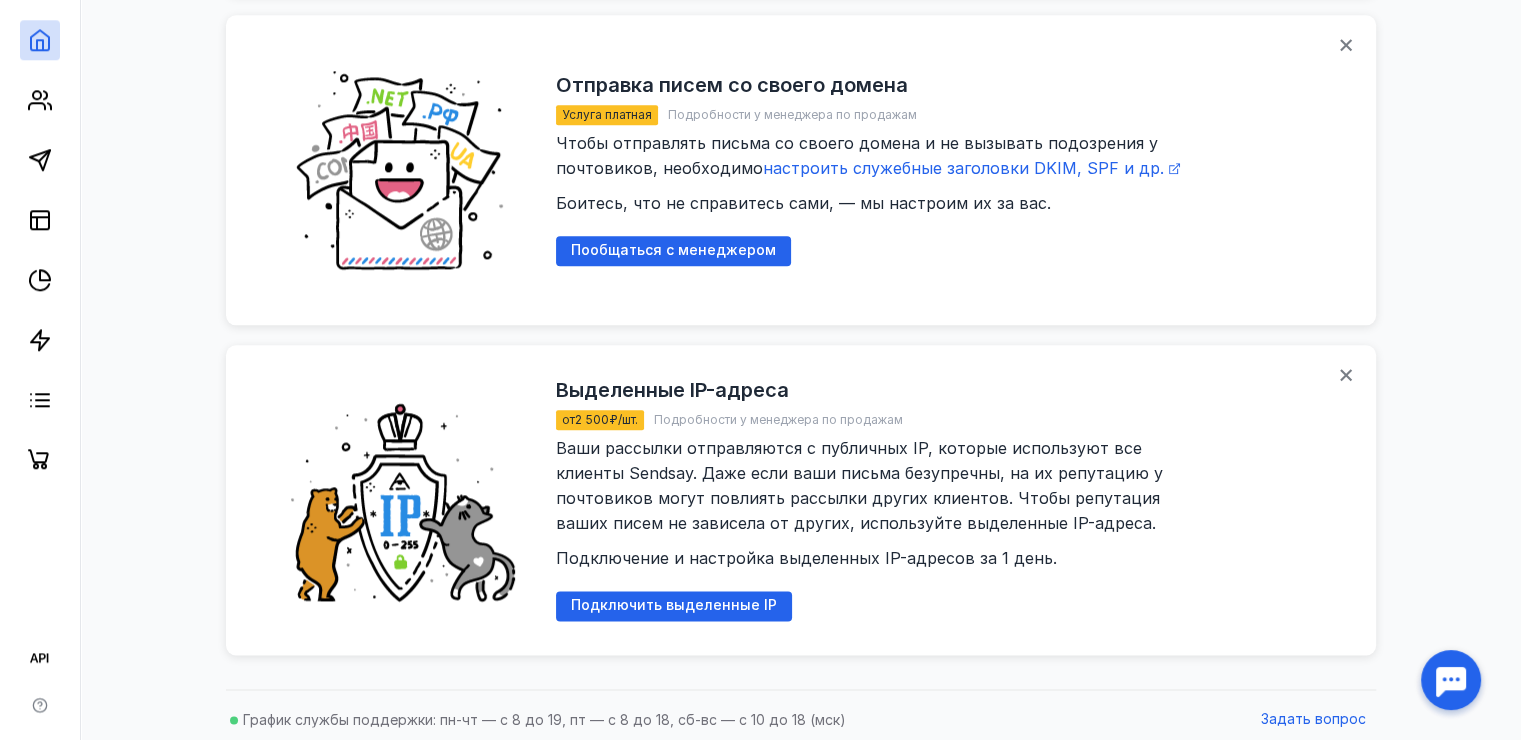 scroll, scrollTop: 2308, scrollLeft: 0, axis: vertical 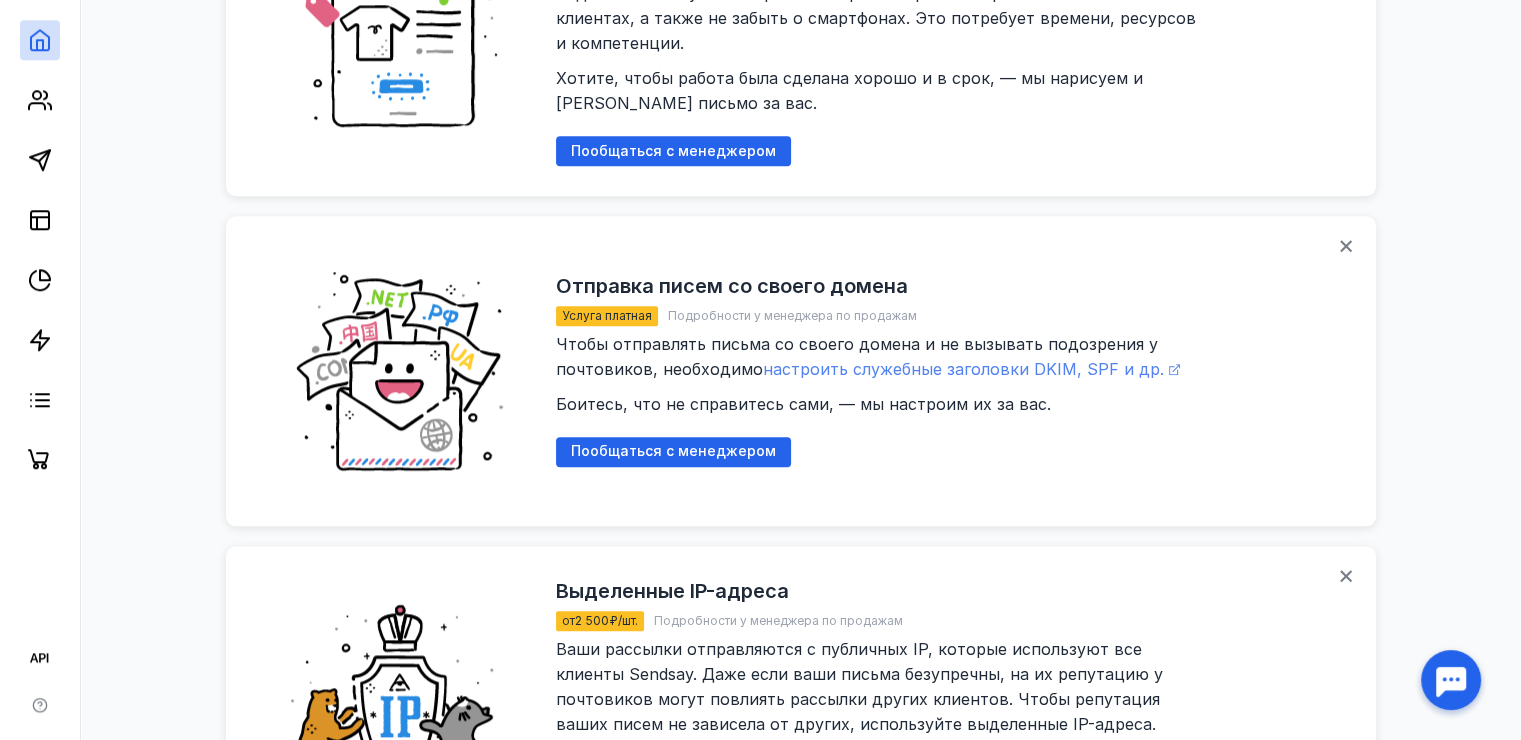 click on "настроить служебные заголовки DKIM, SPF и др." at bounding box center [963, 369] 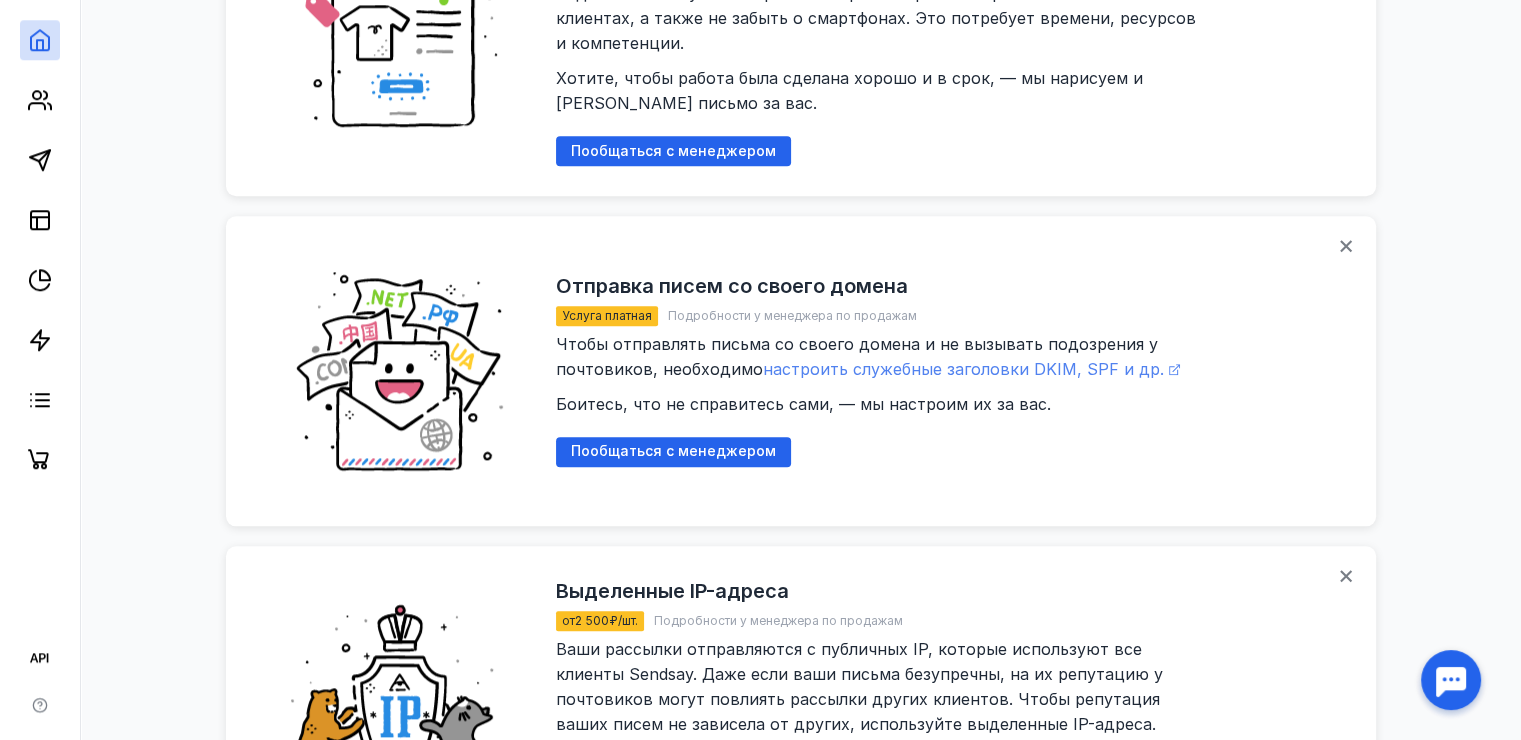 scroll, scrollTop: 0, scrollLeft: 0, axis: both 